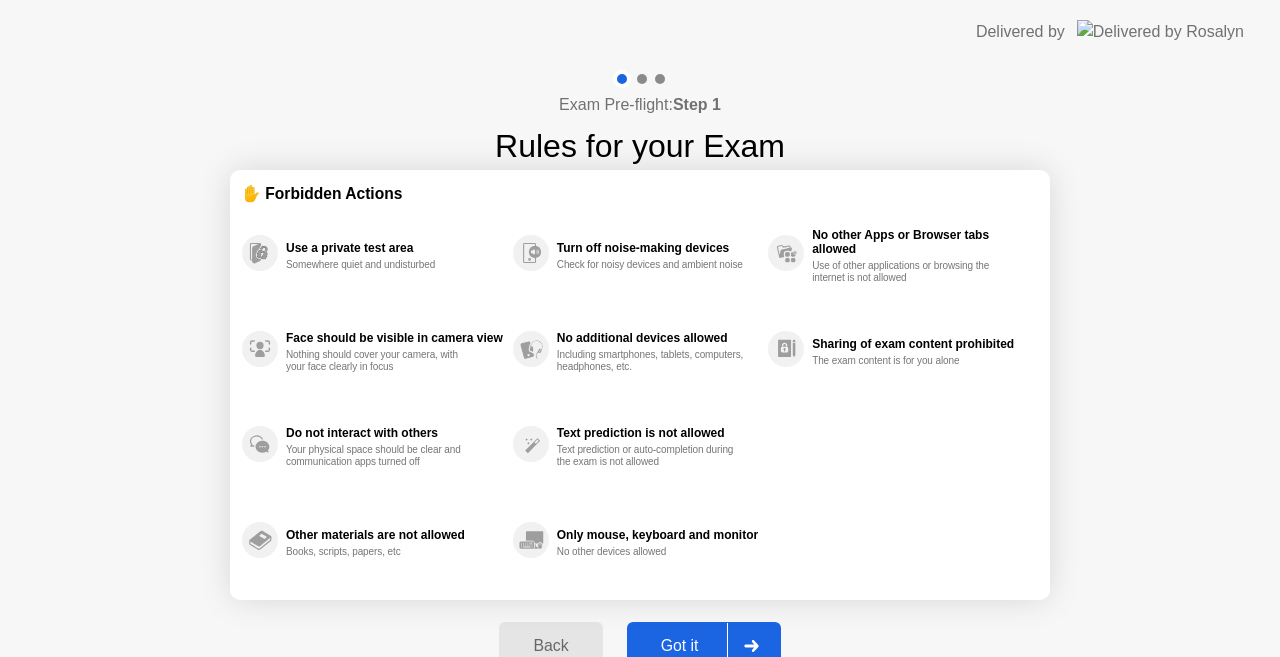 scroll, scrollTop: 0, scrollLeft: 0, axis: both 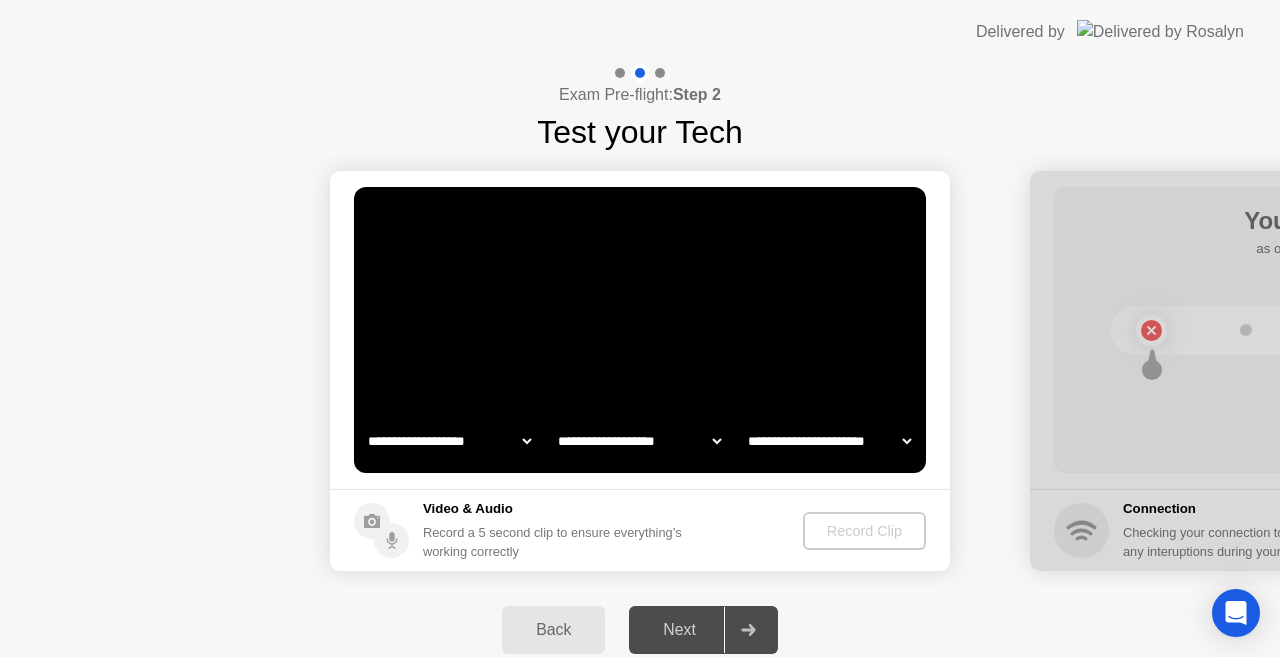 select on "**********" 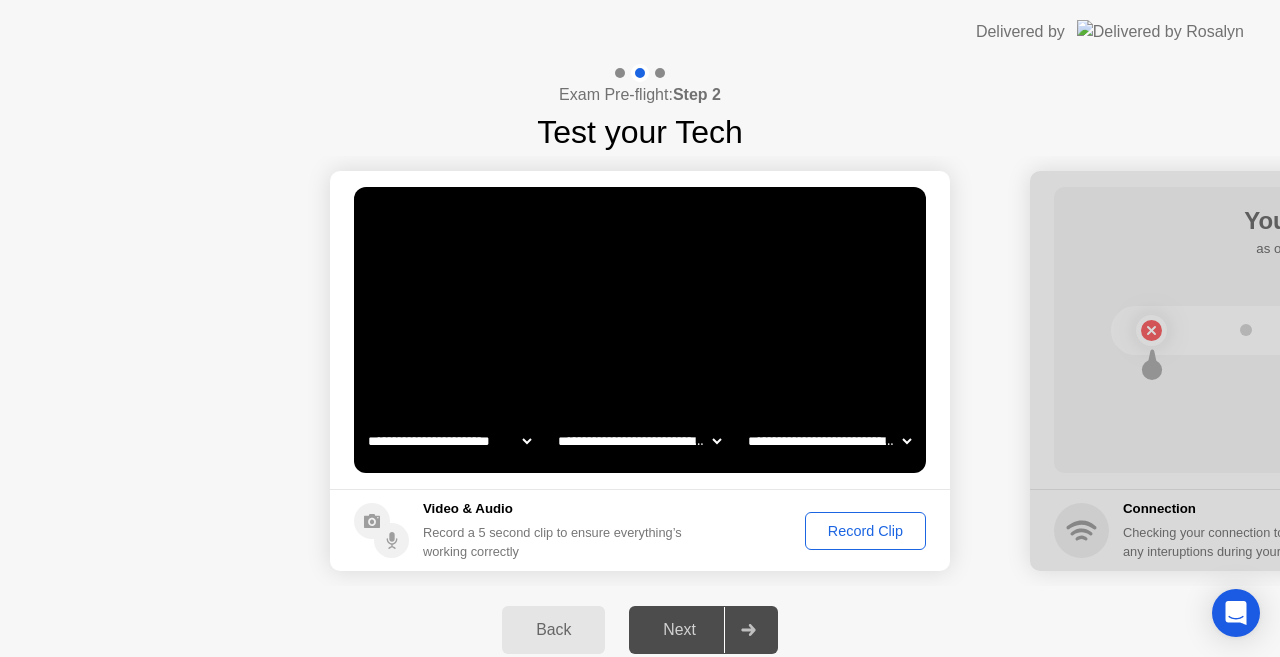 click on "Record Clip" 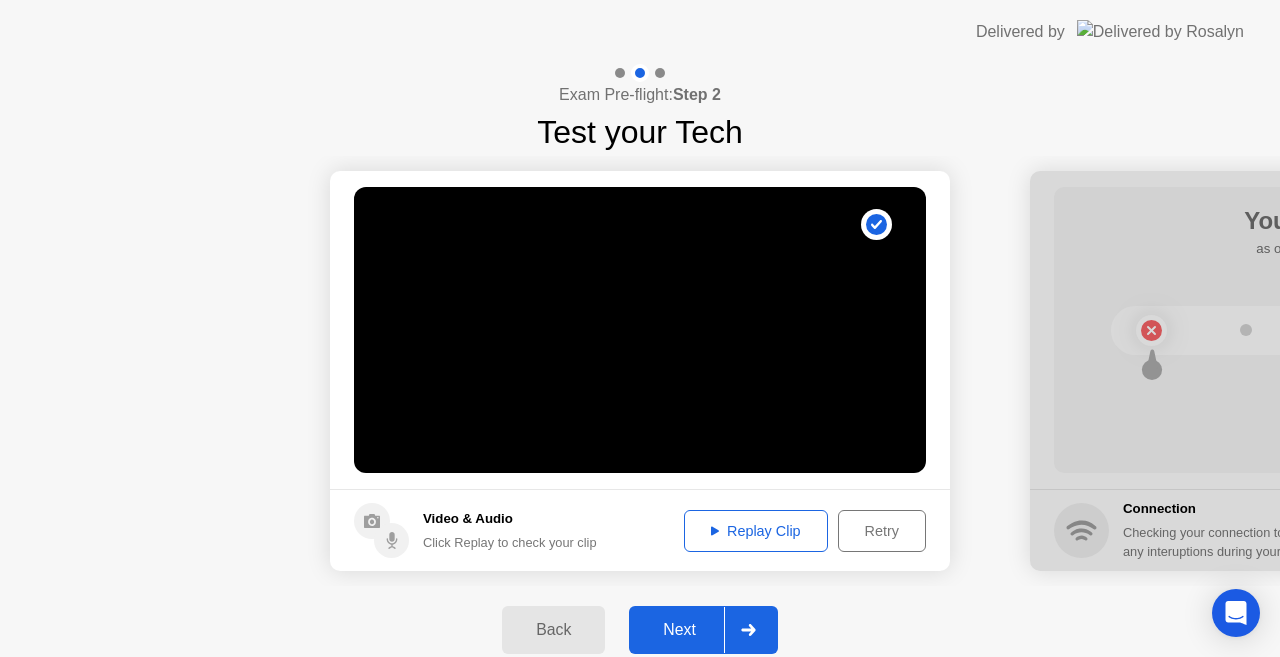 click on "Next" 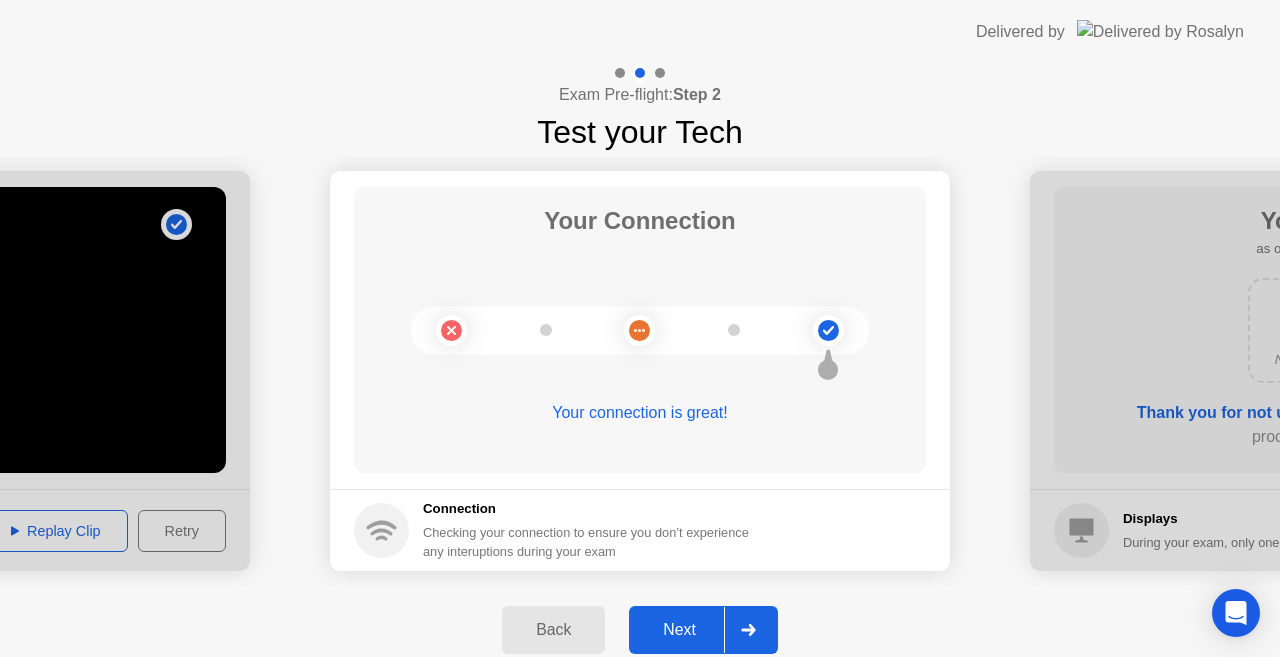 click on "Next" 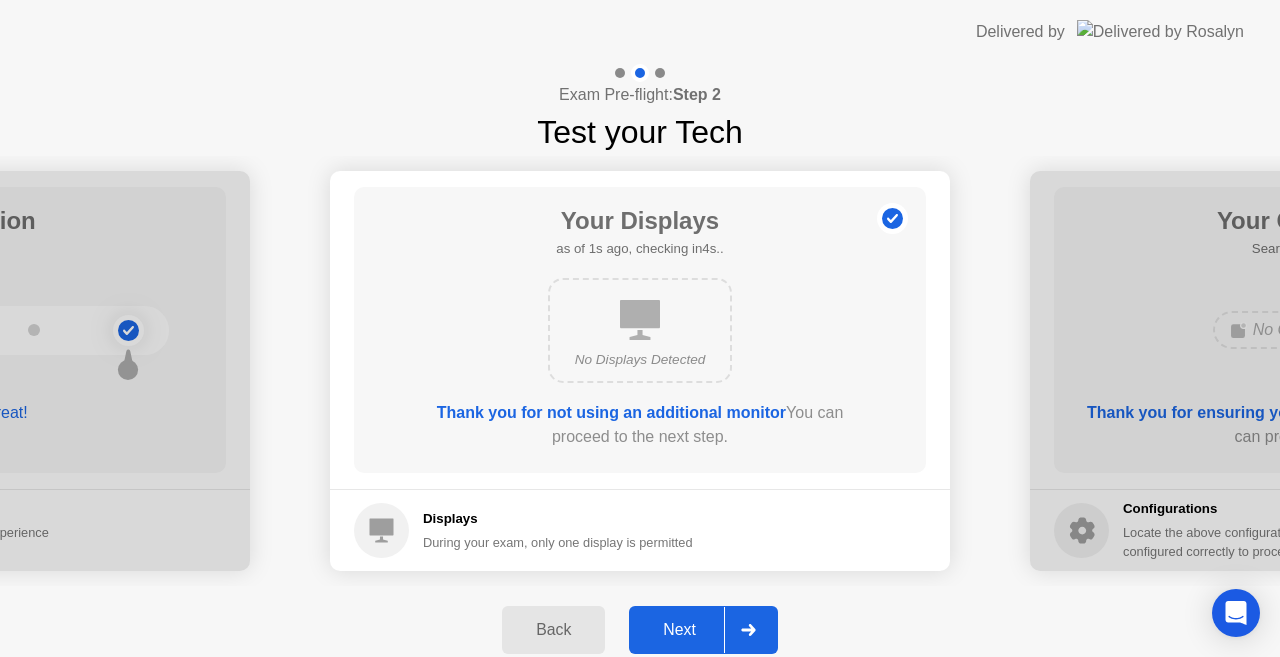 click on "Next" 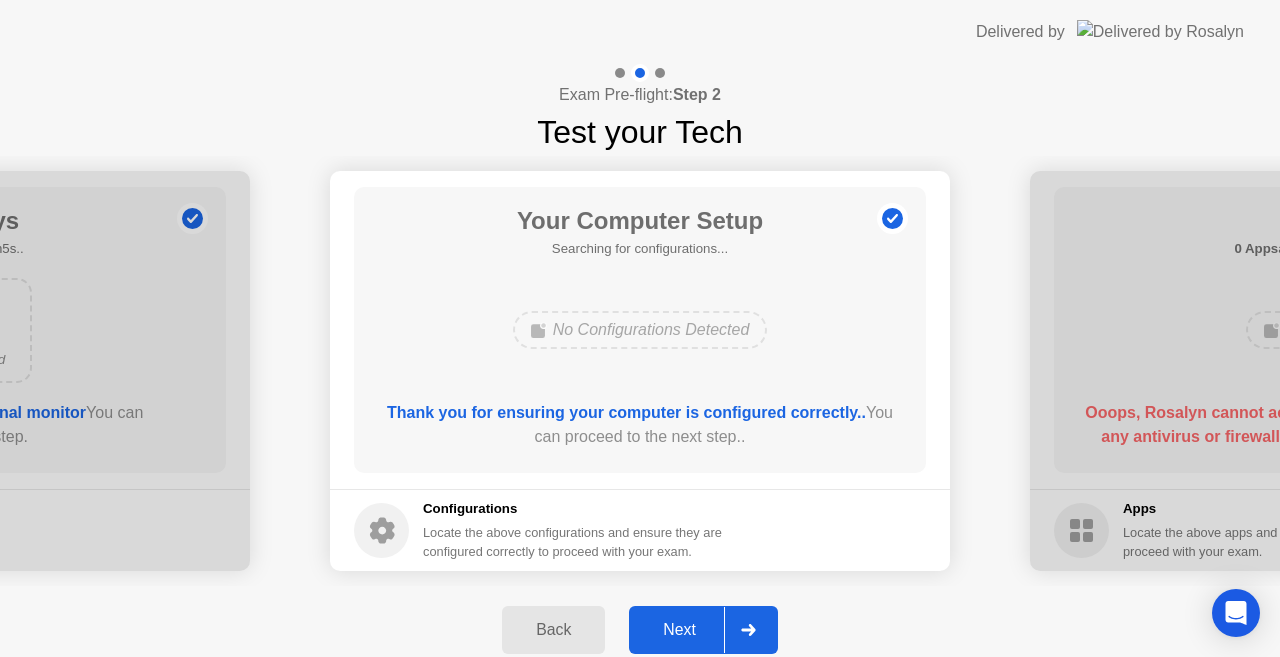click on "Next" 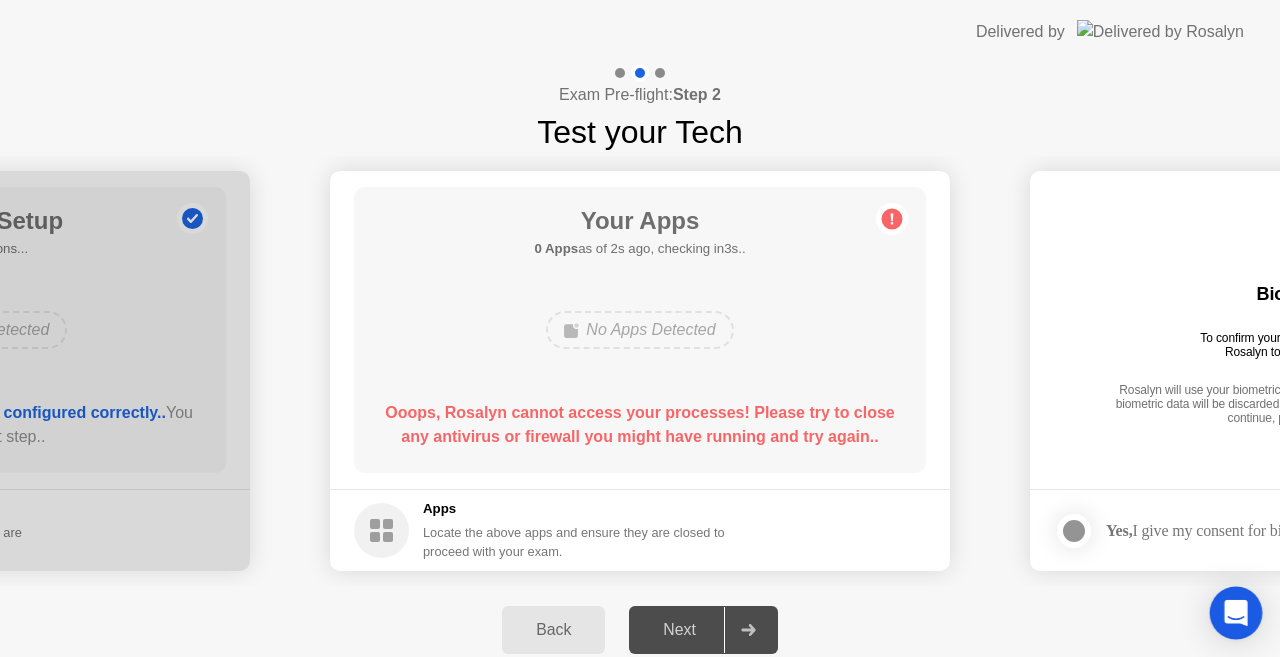 click 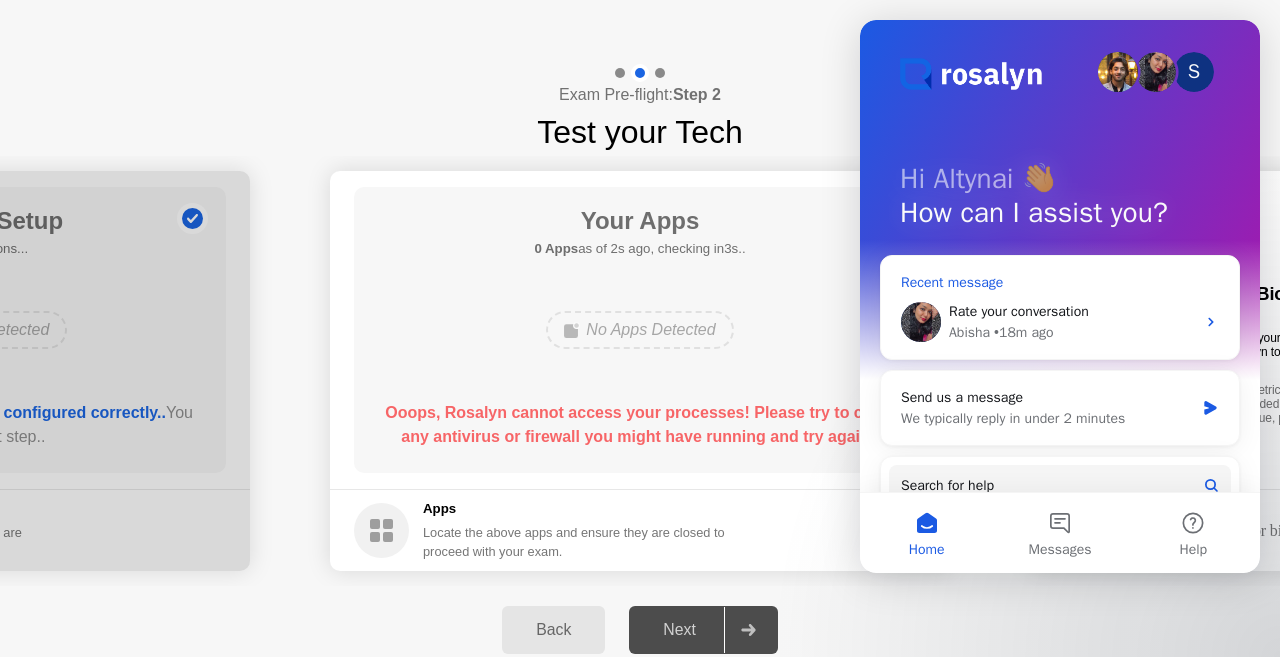 scroll, scrollTop: 0, scrollLeft: 0, axis: both 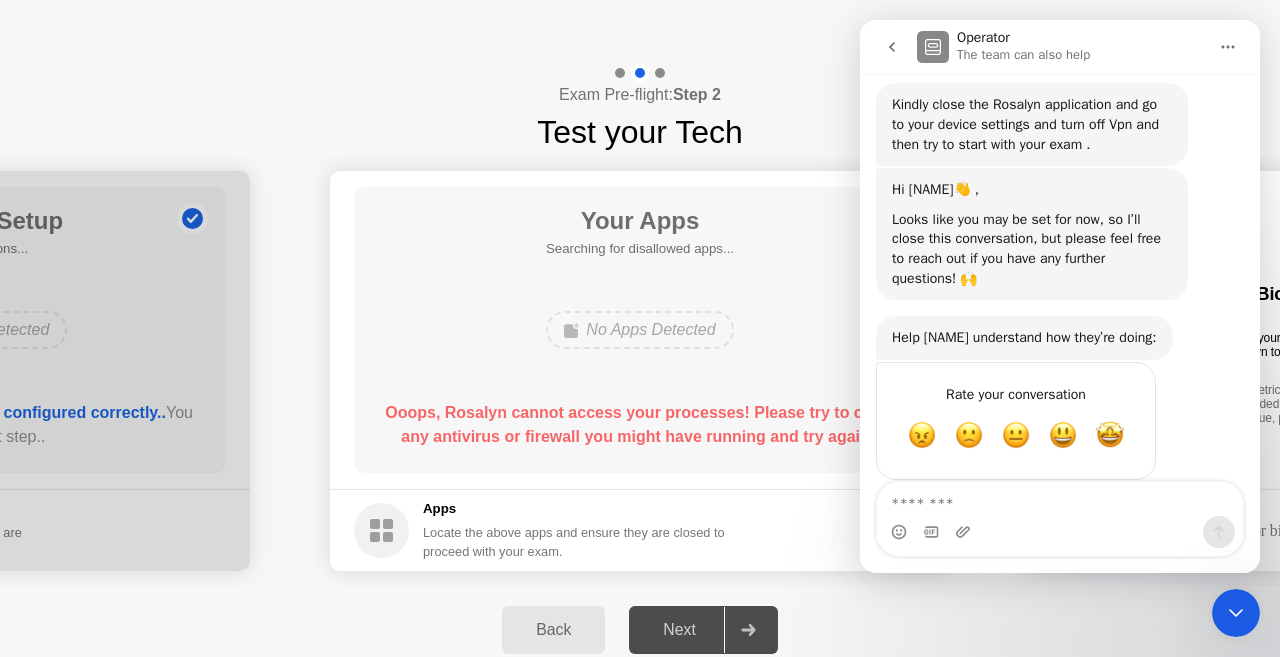 click at bounding box center [1060, 499] 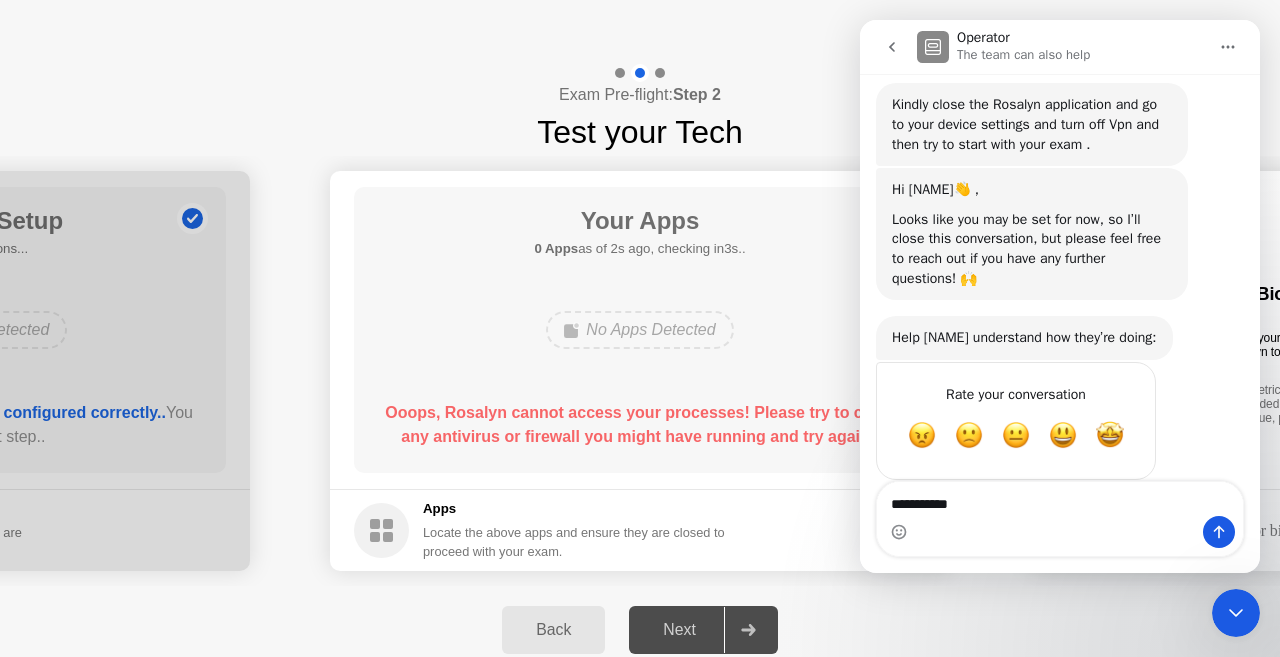 type on "**********" 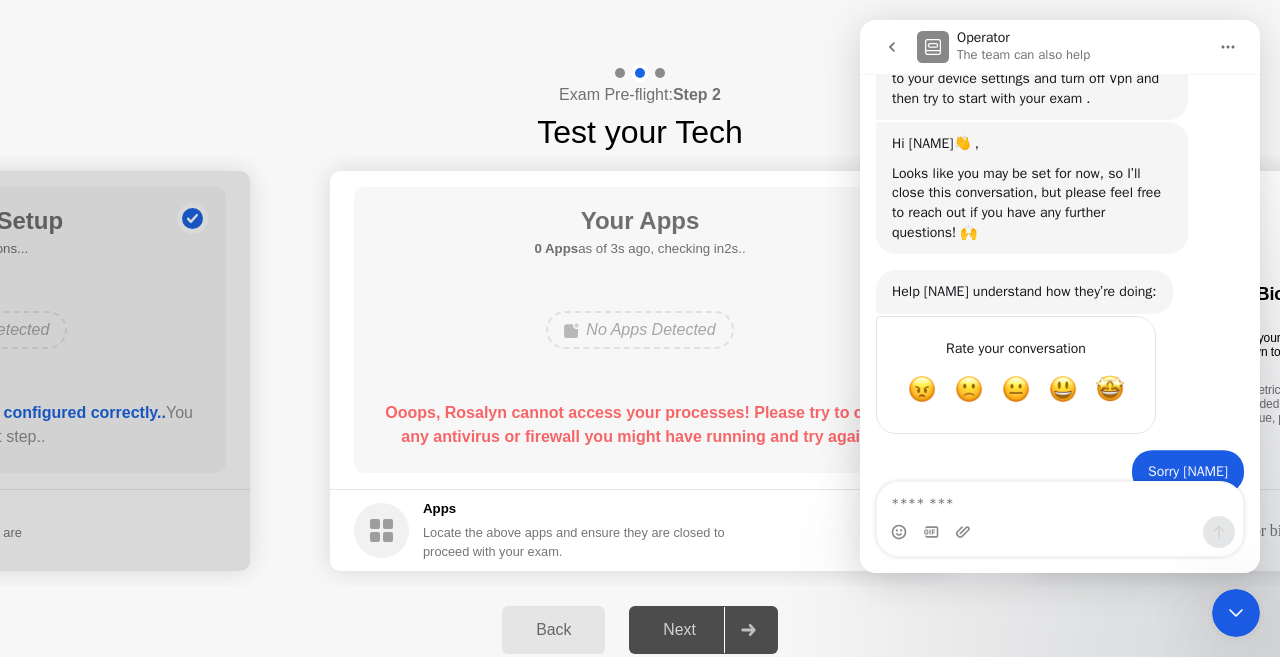 scroll, scrollTop: 1982, scrollLeft: 0, axis: vertical 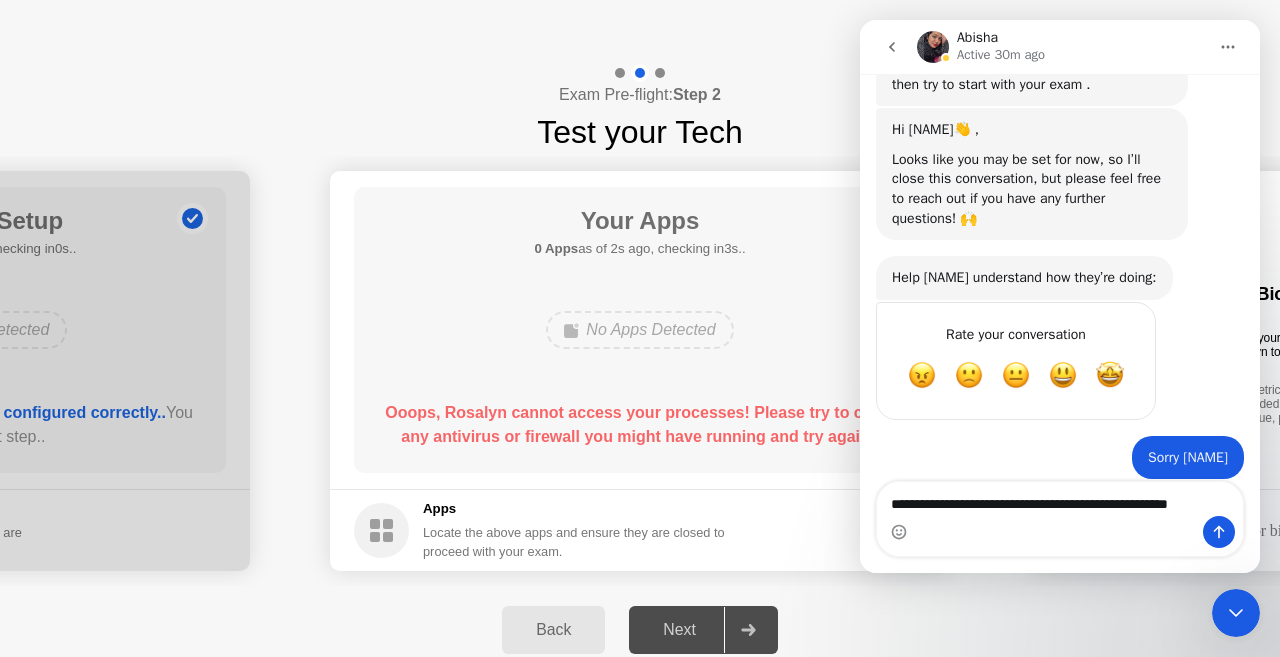 type on "**********" 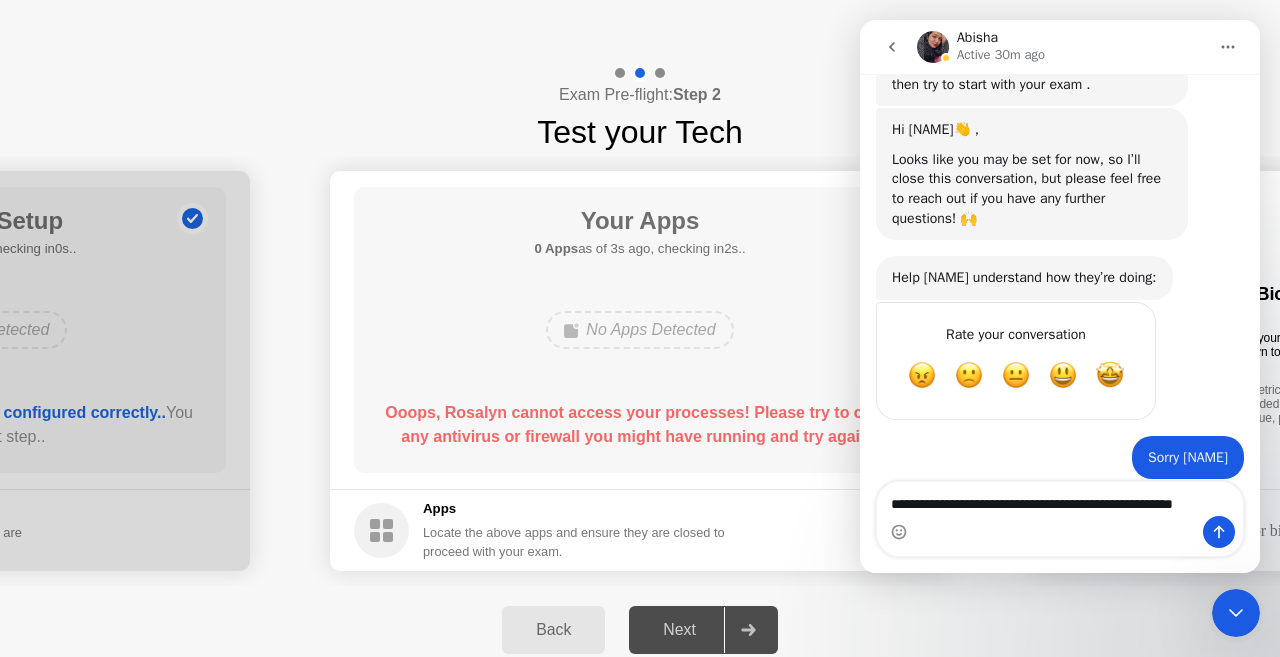 type 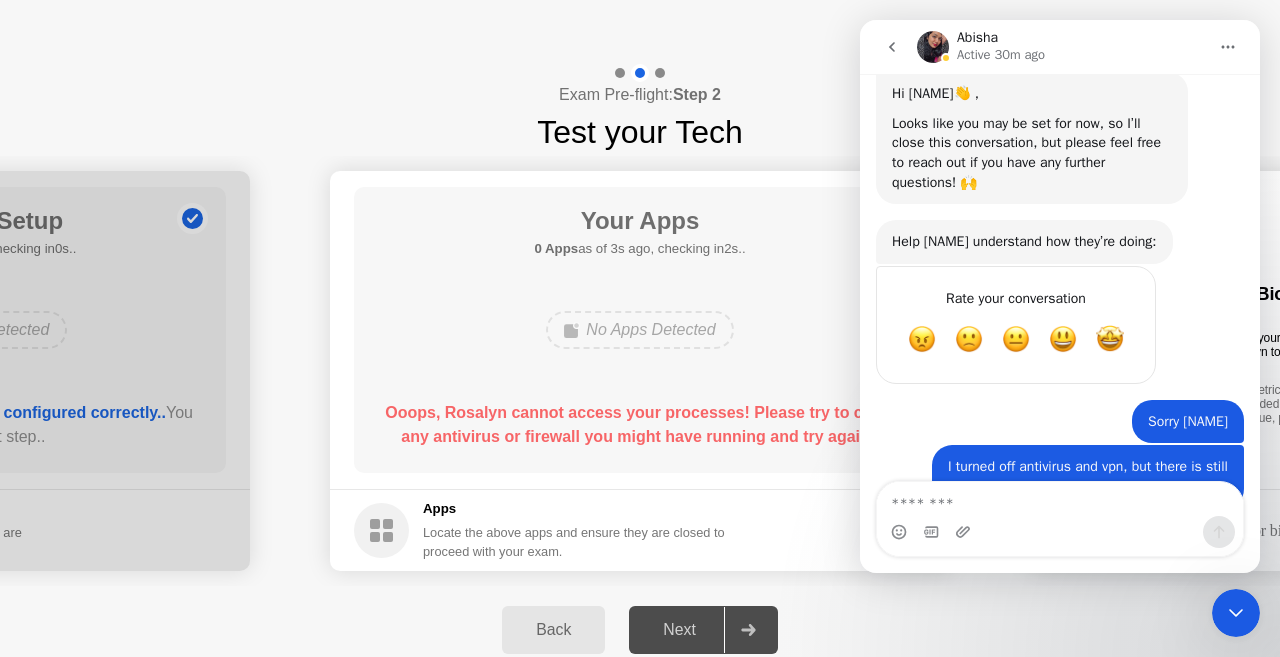 scroll, scrollTop: 2047, scrollLeft: 0, axis: vertical 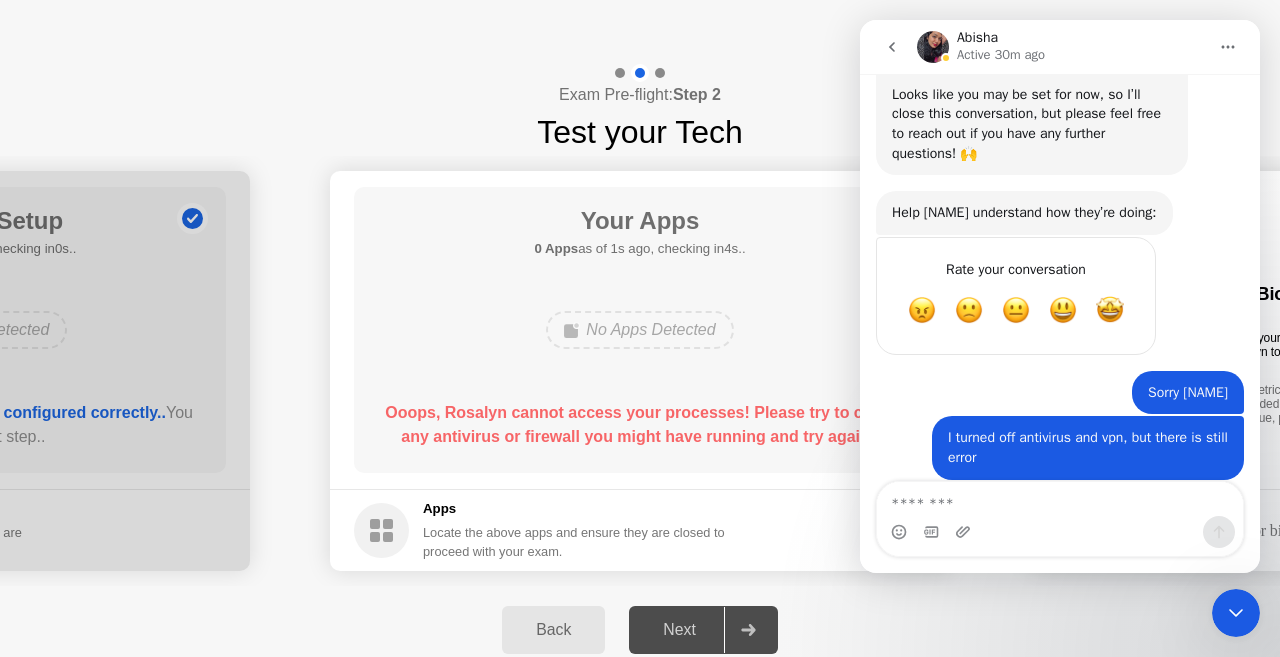 click on "Your Apps 0 Apps  as of 1s ago, checking in4s..  No Apps Detected  Ooops, Rosalyn cannot access your processes! Please try to close any antivirus or firewall you might have running and try again.." 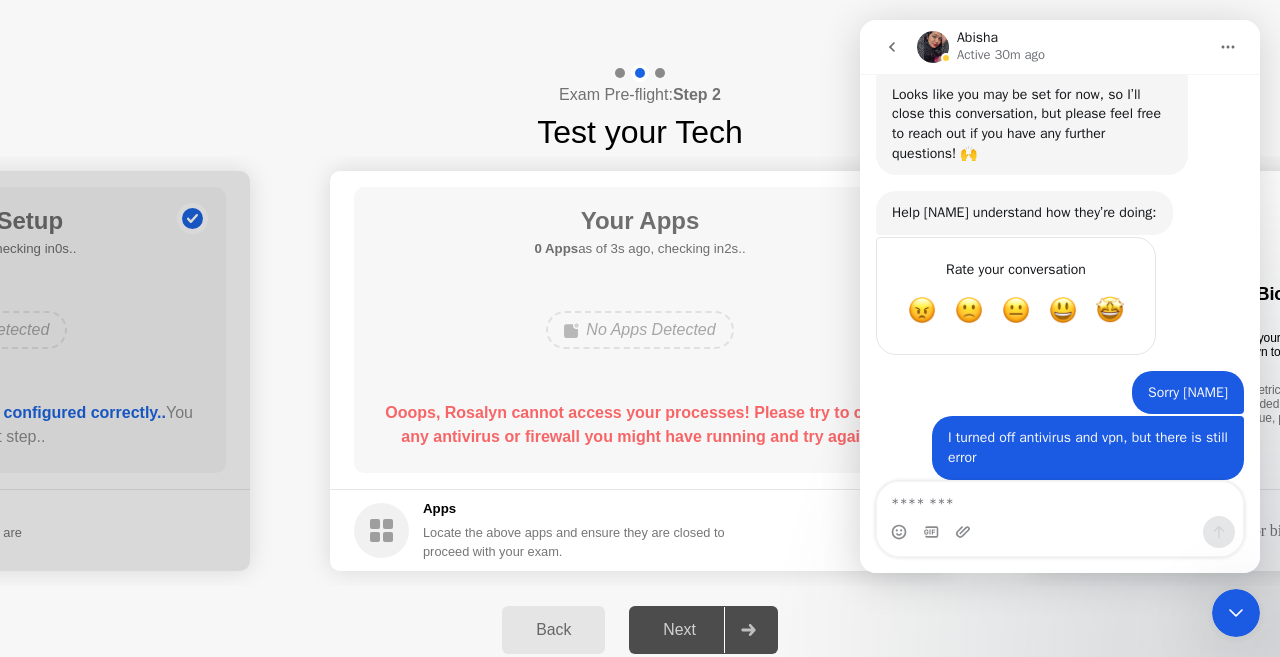 click 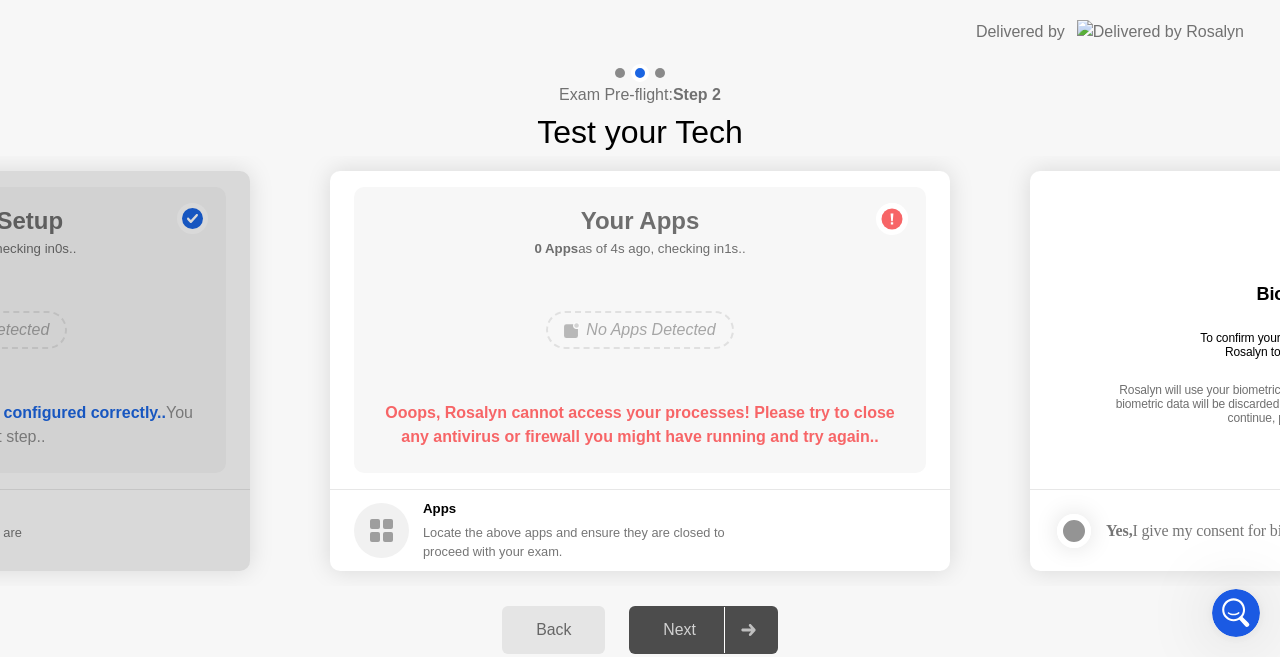 scroll, scrollTop: 0, scrollLeft: 0, axis: both 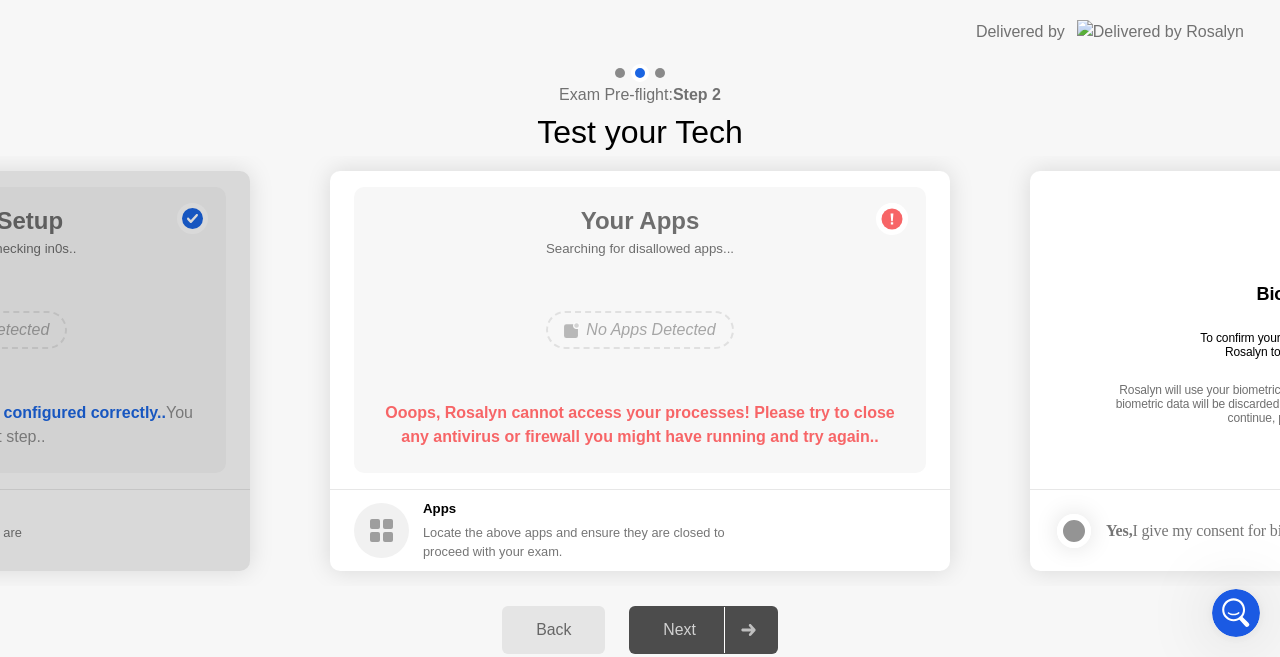 click 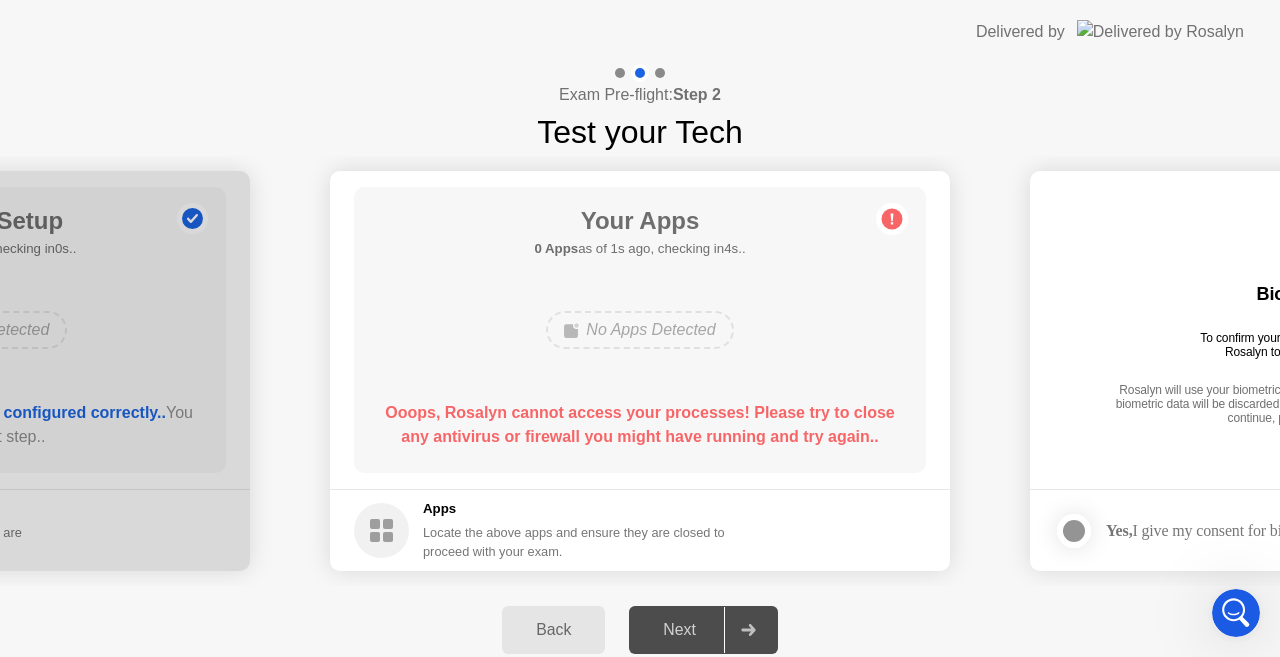 drag, startPoint x: 1207, startPoint y: 321, endPoint x: 1025, endPoint y: 370, distance: 188.48077 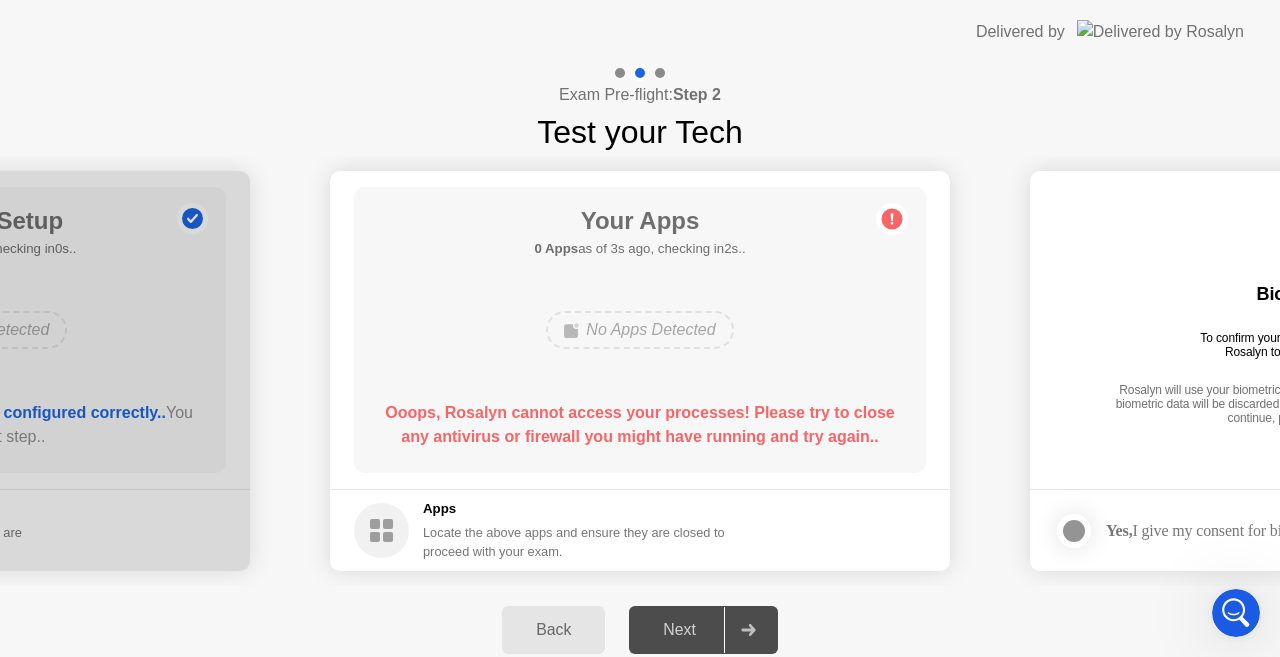 click 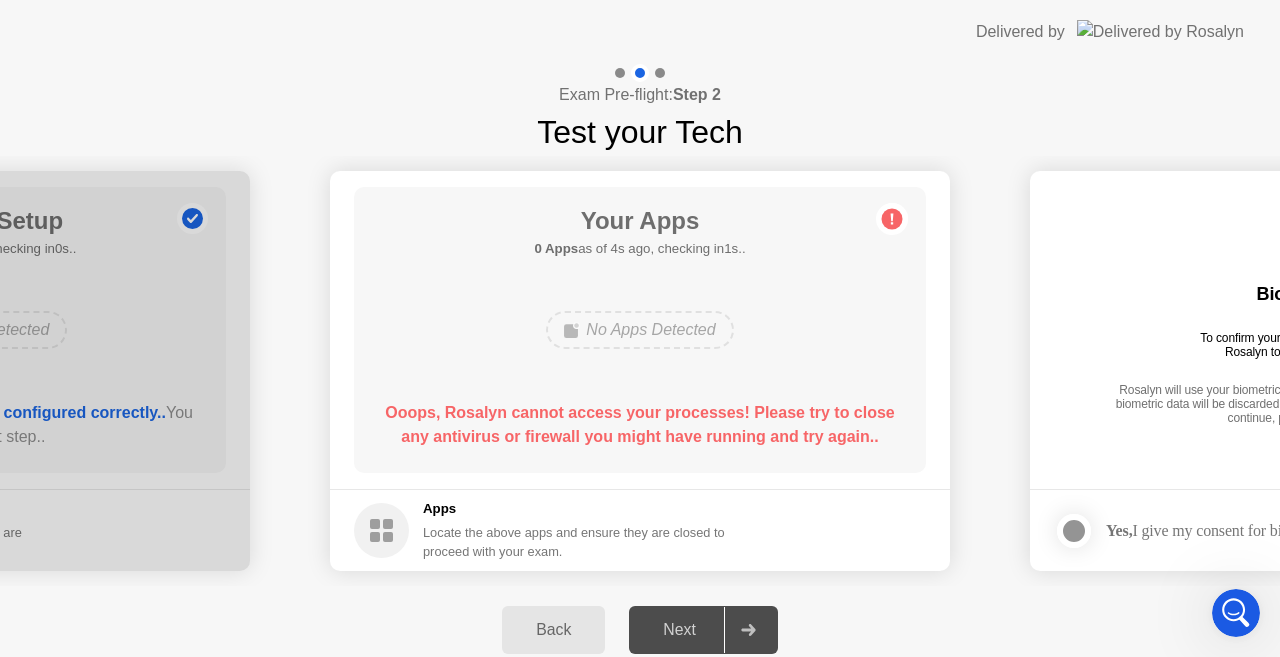 click 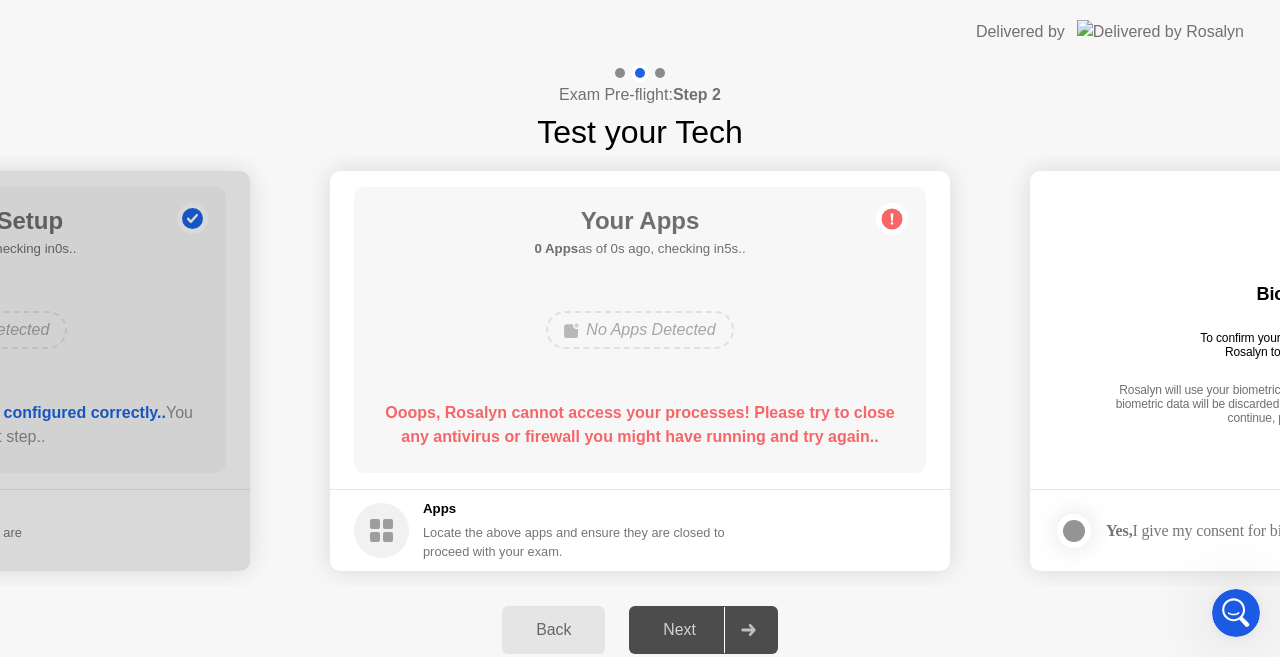 click 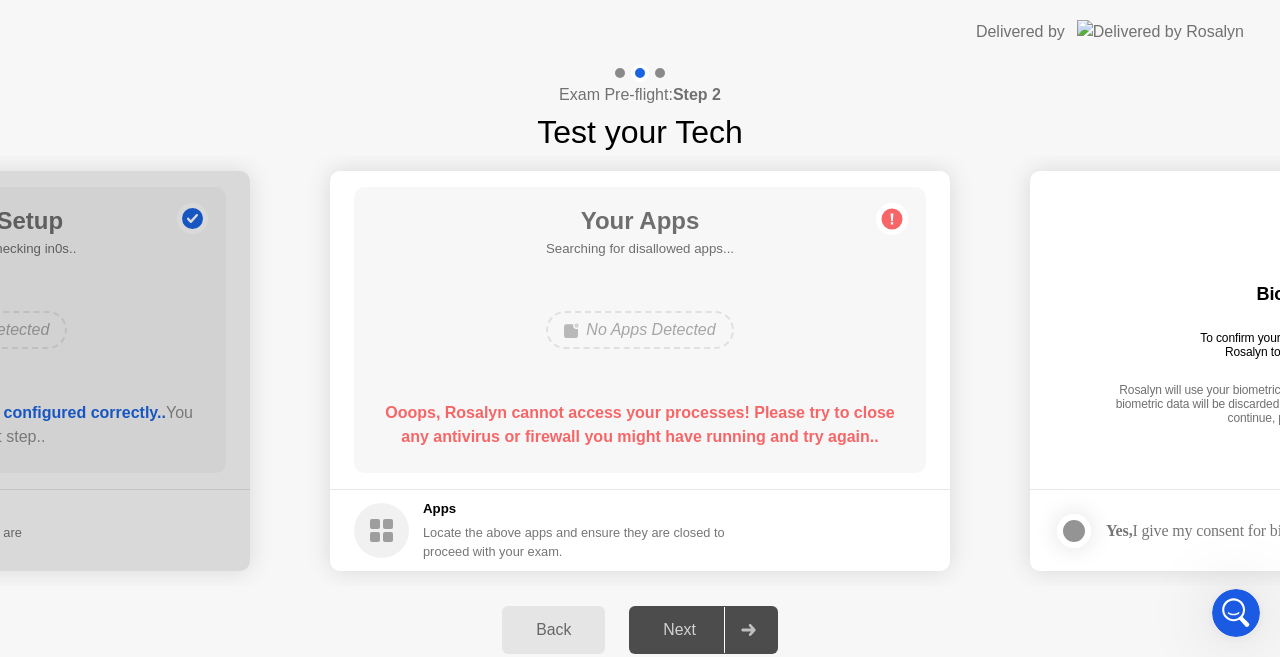 click on "Your Apps  Searching for disallowed apps...  No Apps Detected  Ooops, Rosalyn cannot access your processes! Please try to close any antivirus or firewall you might have running and try again.." 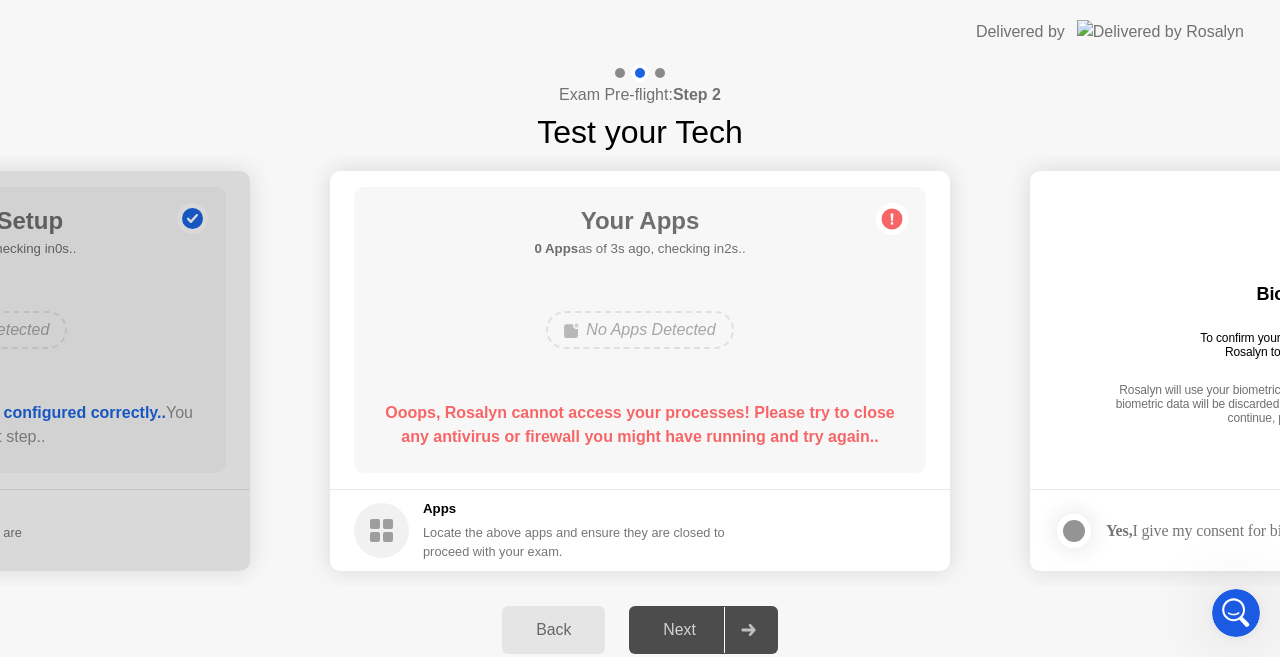 drag, startPoint x: 1154, startPoint y: 304, endPoint x: 1142, endPoint y: 338, distance: 36.05551 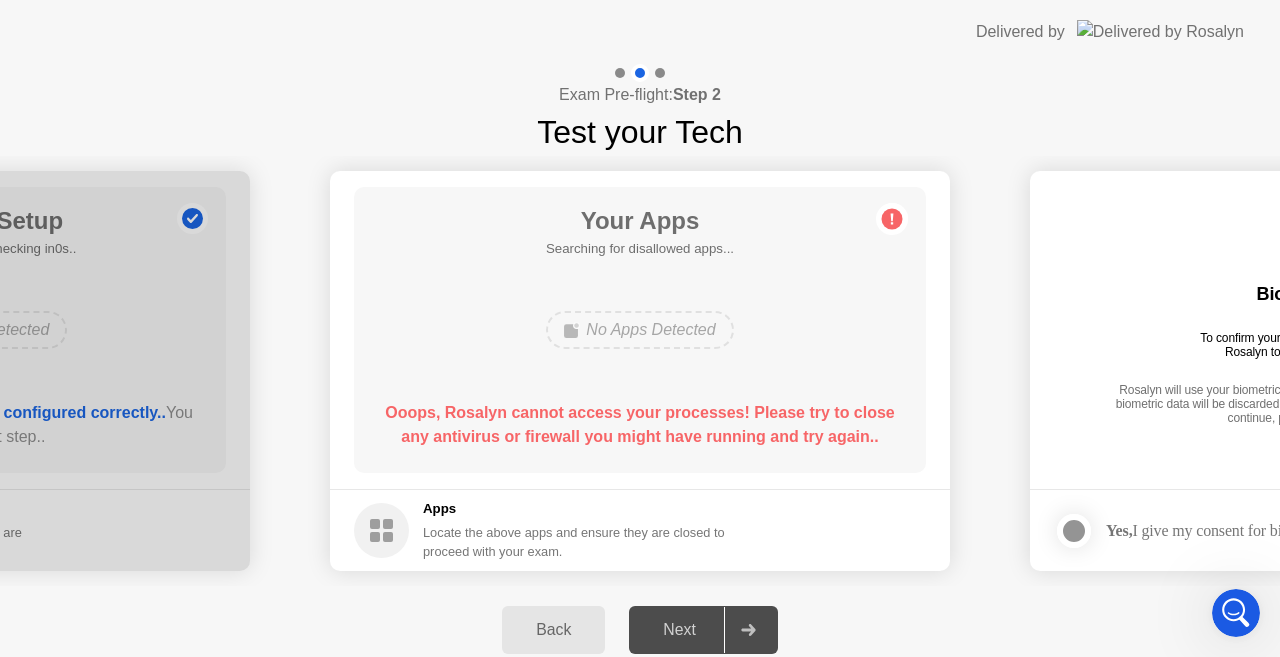 click on "Ooops, Rosalyn cannot access your processes! Please try to close any antivirus or firewall you might have running and try again.." 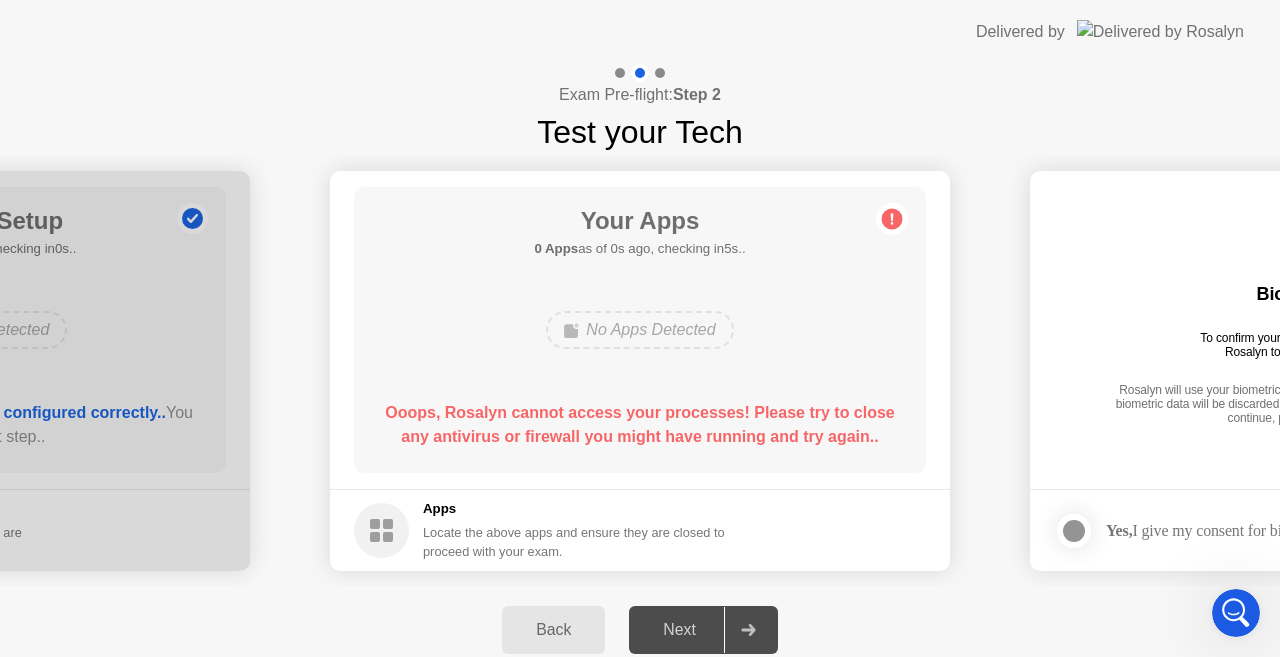 click 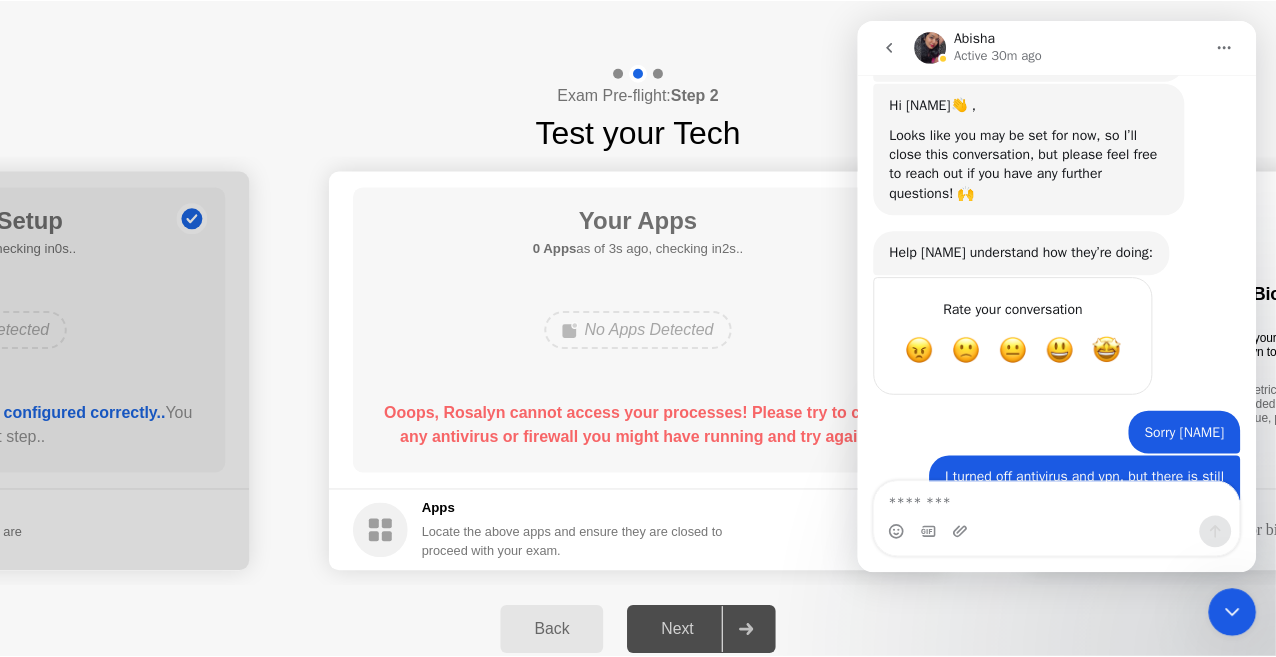 scroll, scrollTop: 2047, scrollLeft: 0, axis: vertical 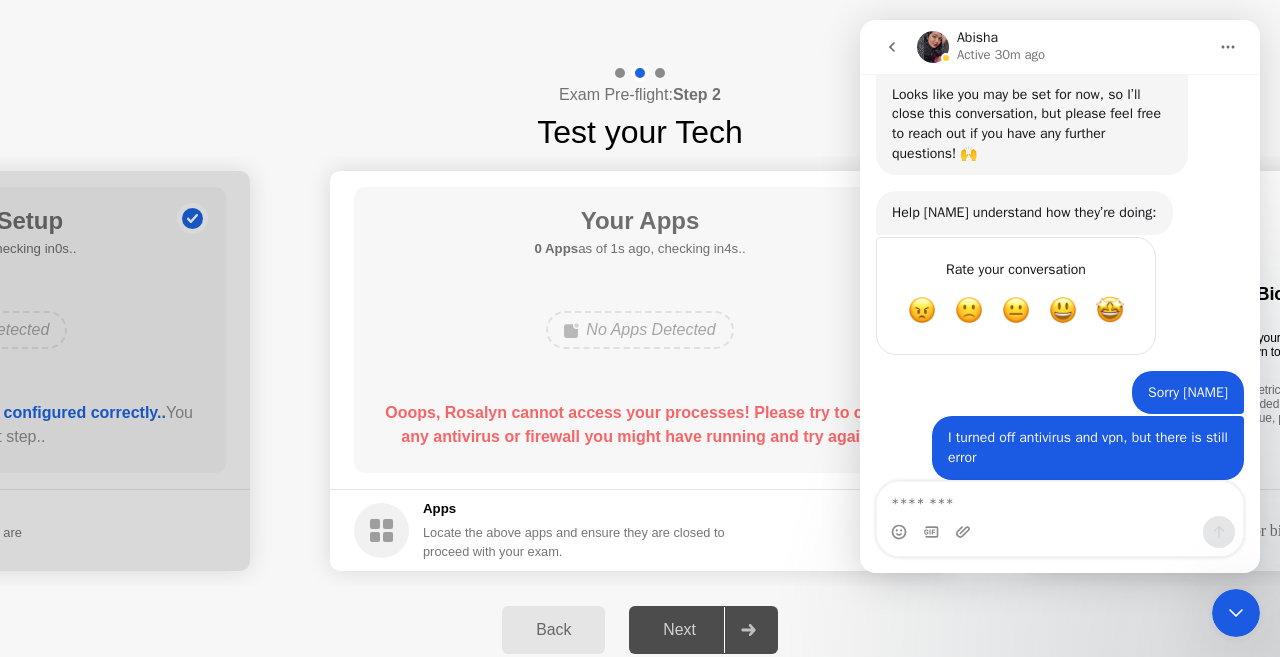 click on "Your Apps 0 Apps  as of 1s ago, checking in4s..  No Apps Detected  Ooops, Rosalyn cannot access your processes! Please try to close any antivirus or firewall you might have running and try again.." 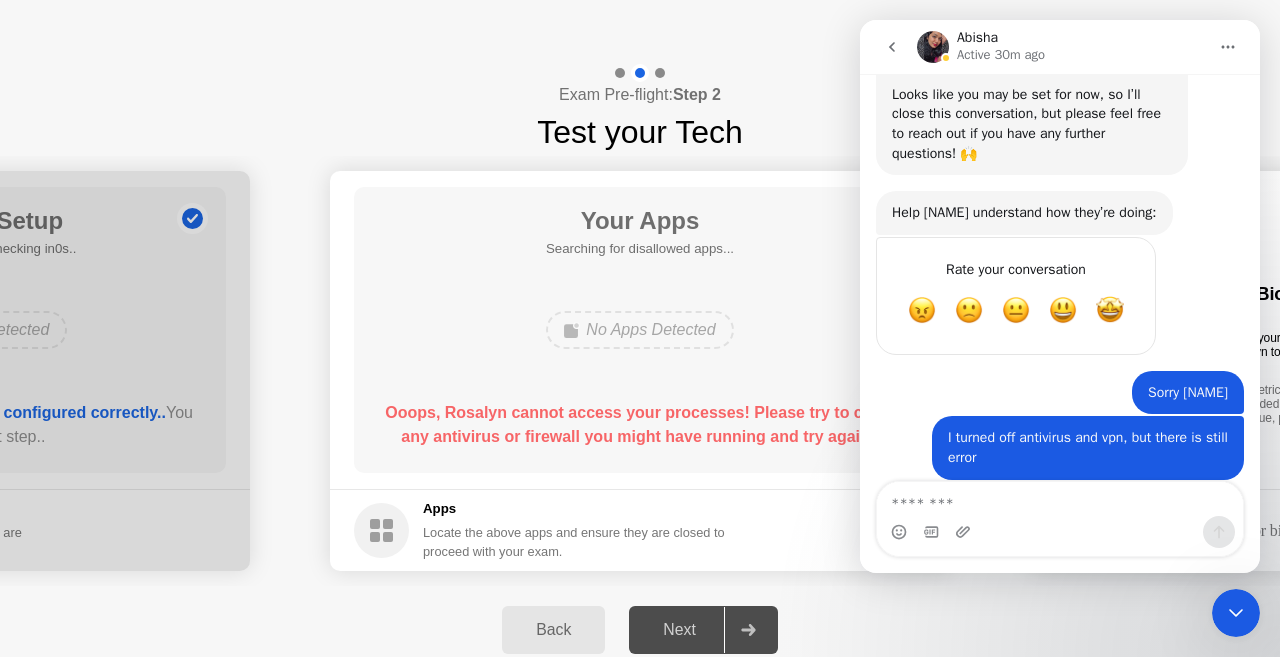 click 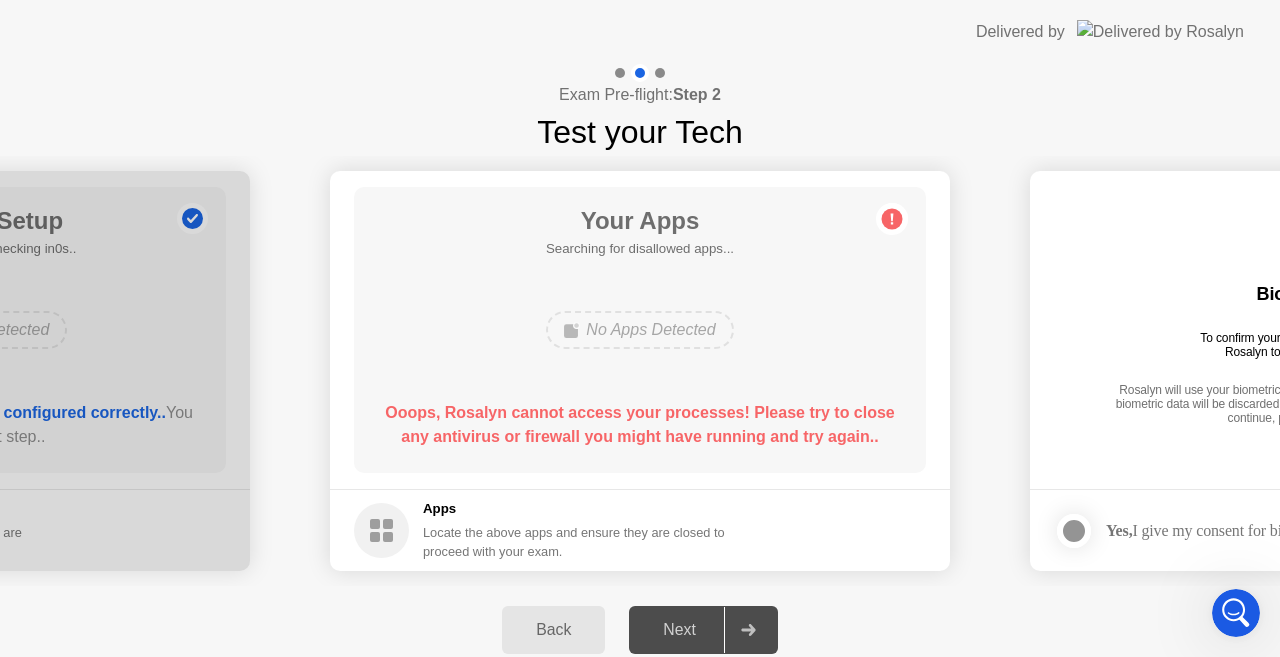 click on "Back" 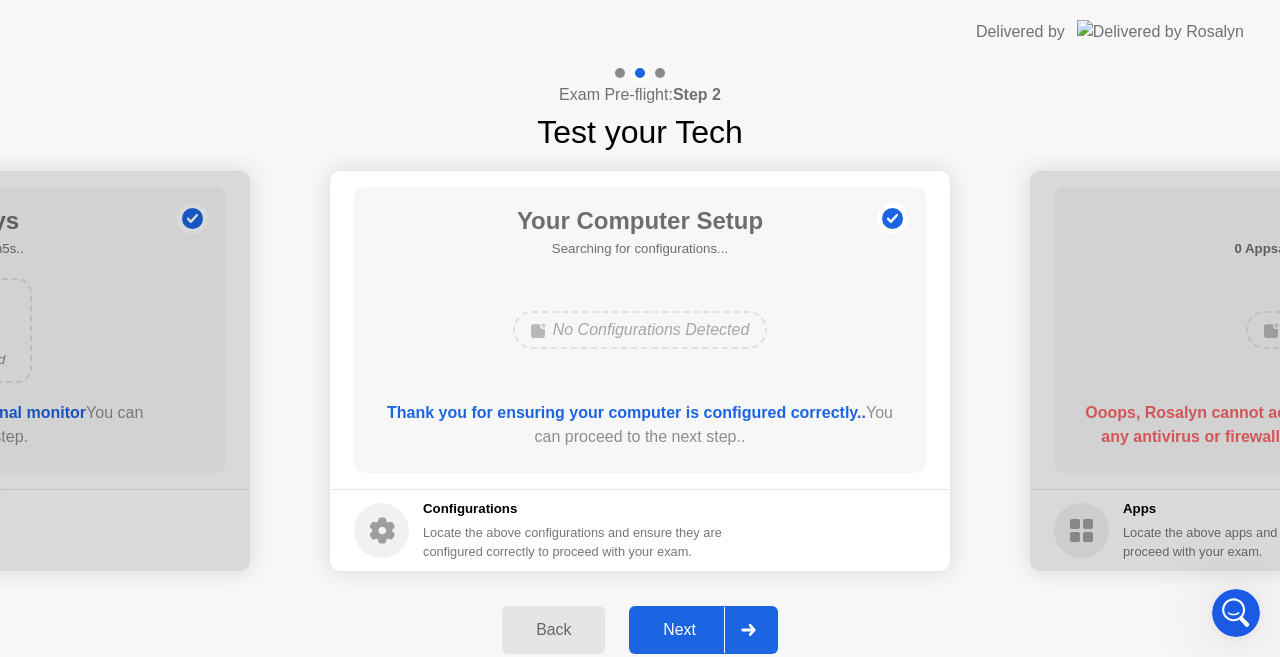 click on "Next" 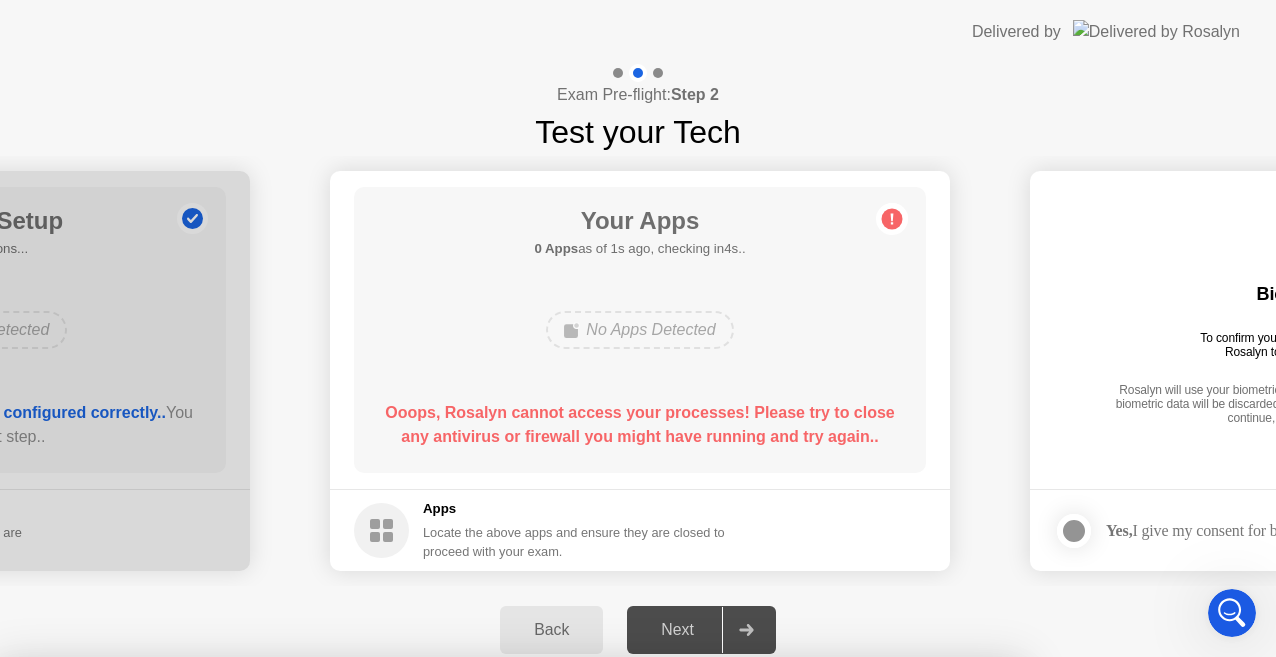 click on "Yes" at bounding box center (462, 770) 